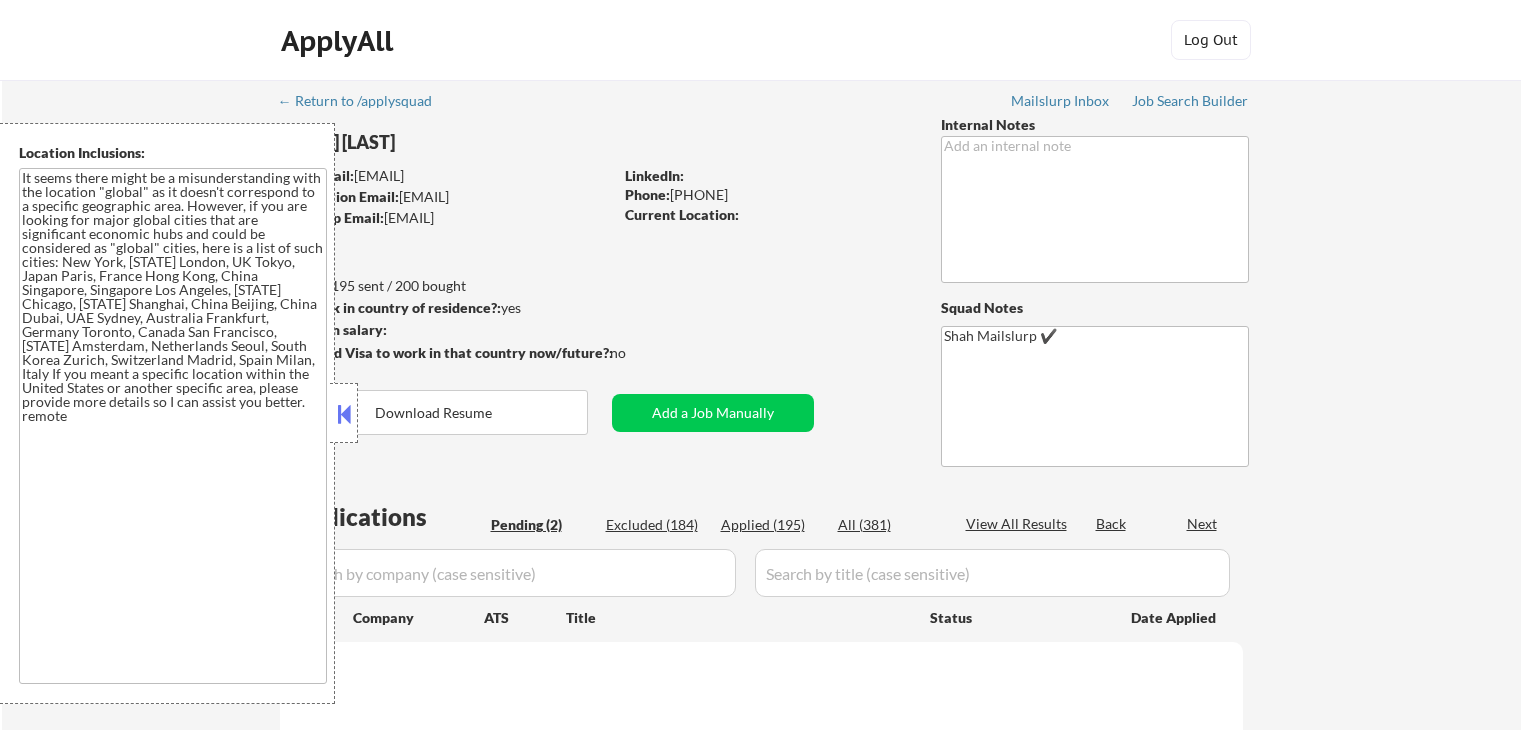 scroll, scrollTop: 0, scrollLeft: 0, axis: both 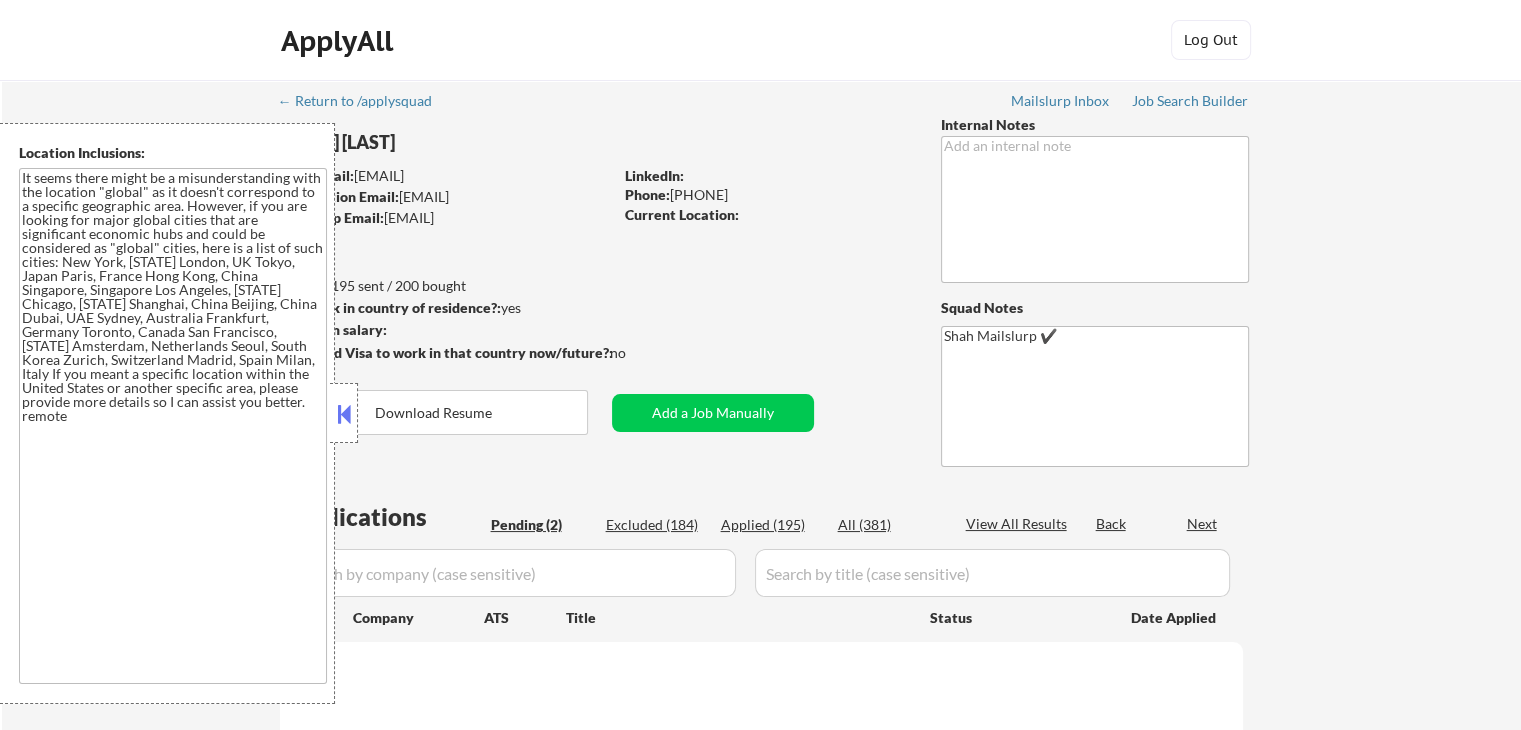 select on ""pending"" 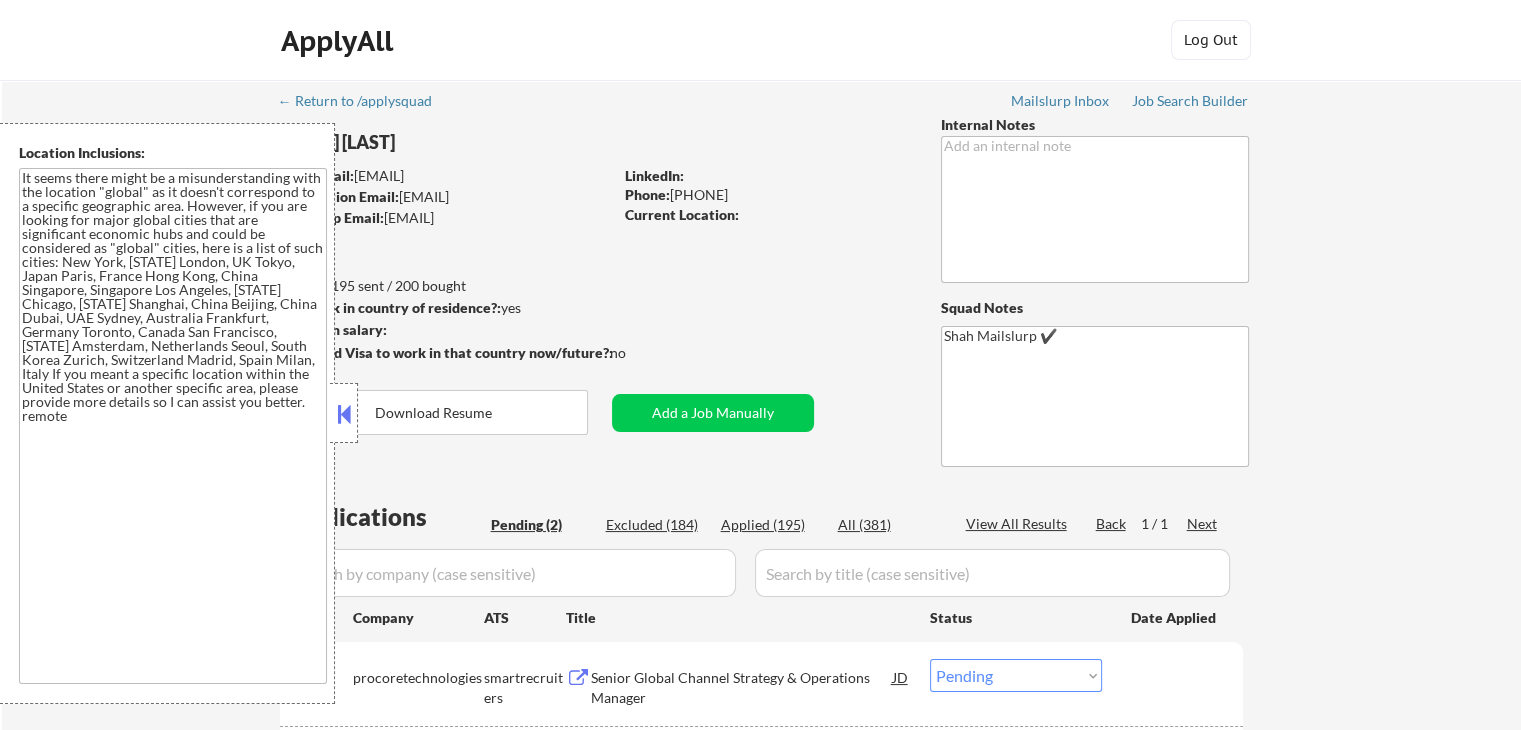 scroll, scrollTop: 300, scrollLeft: 0, axis: vertical 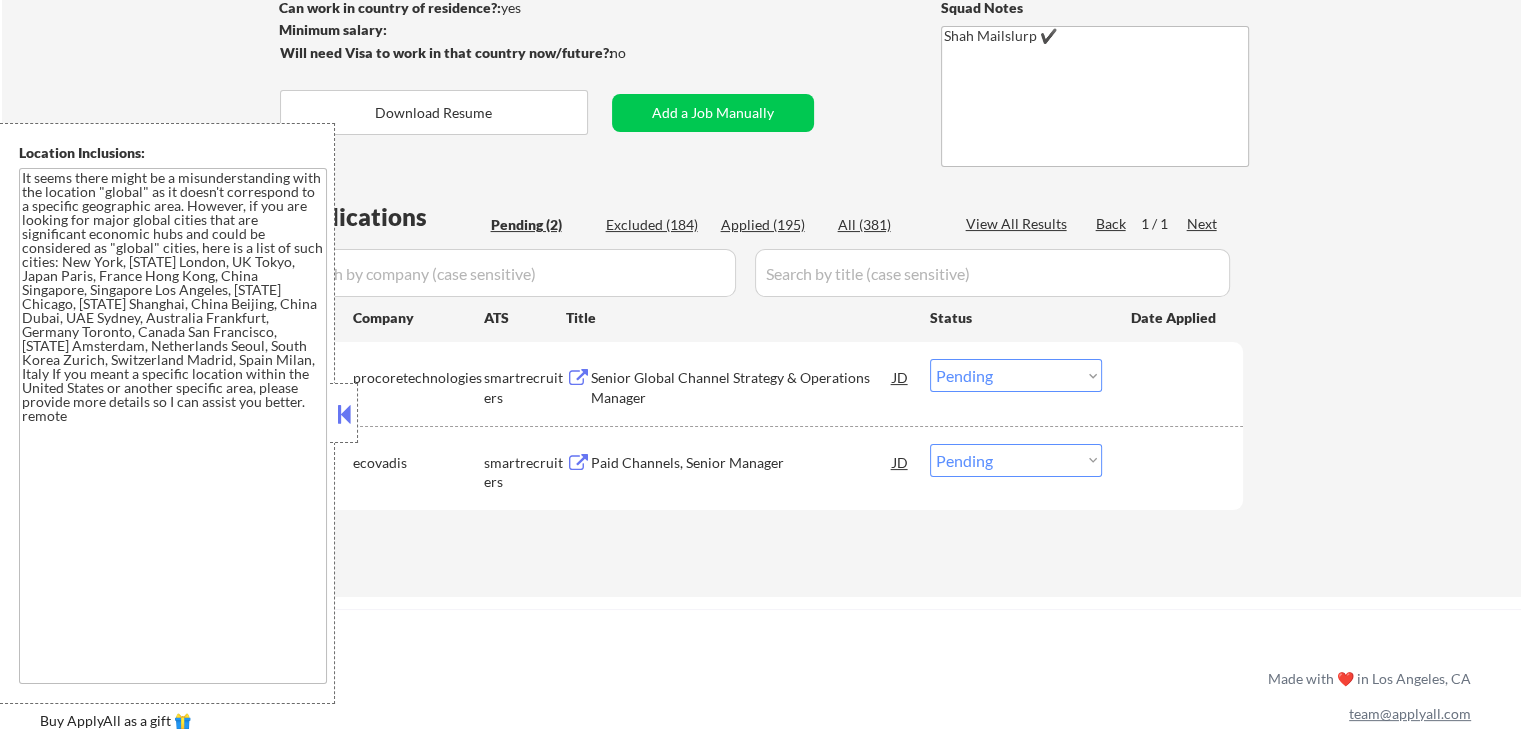 click on "Senior Global Channel Strategy & Operations Manager" at bounding box center (742, 387) 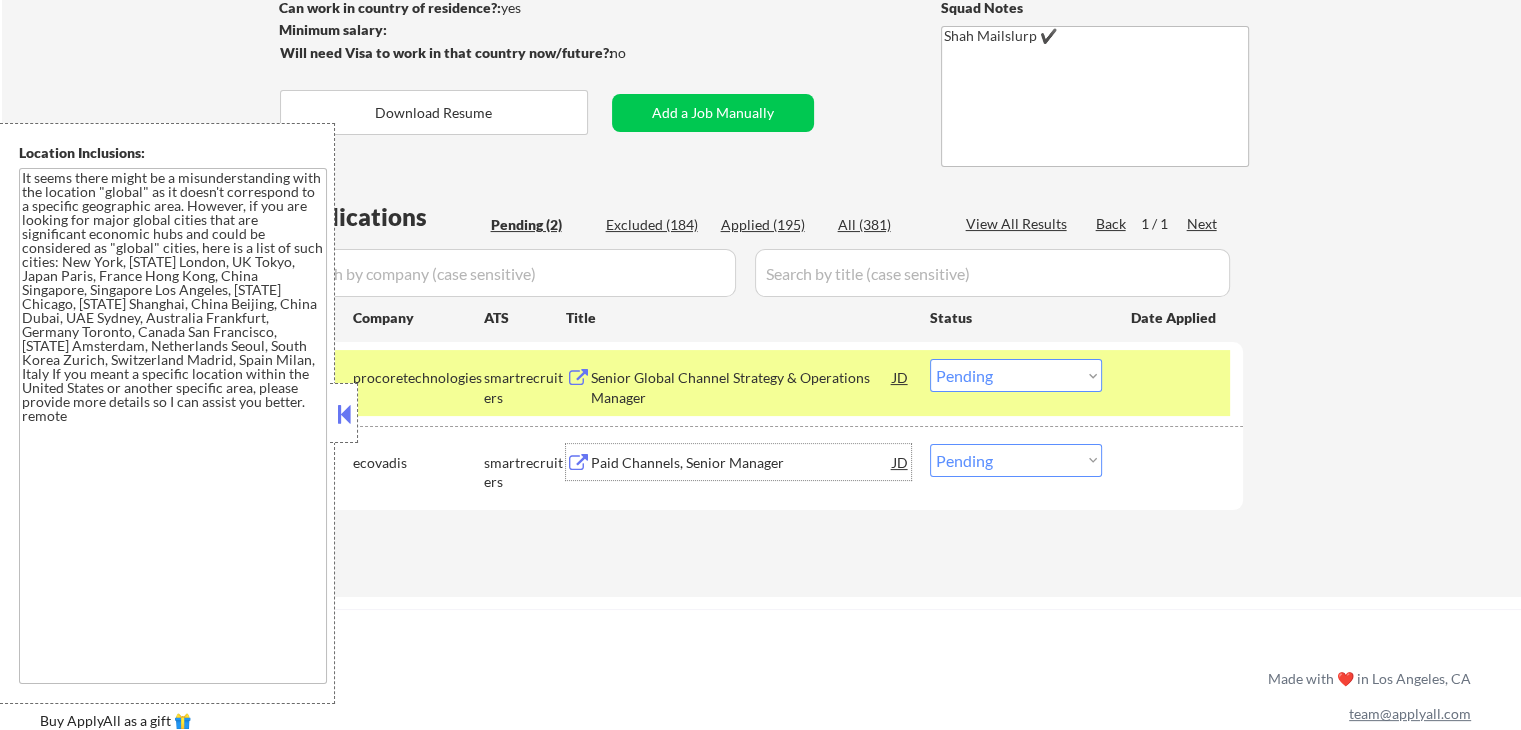 click on "Paid Channels, Senior Manager" at bounding box center (742, 462) 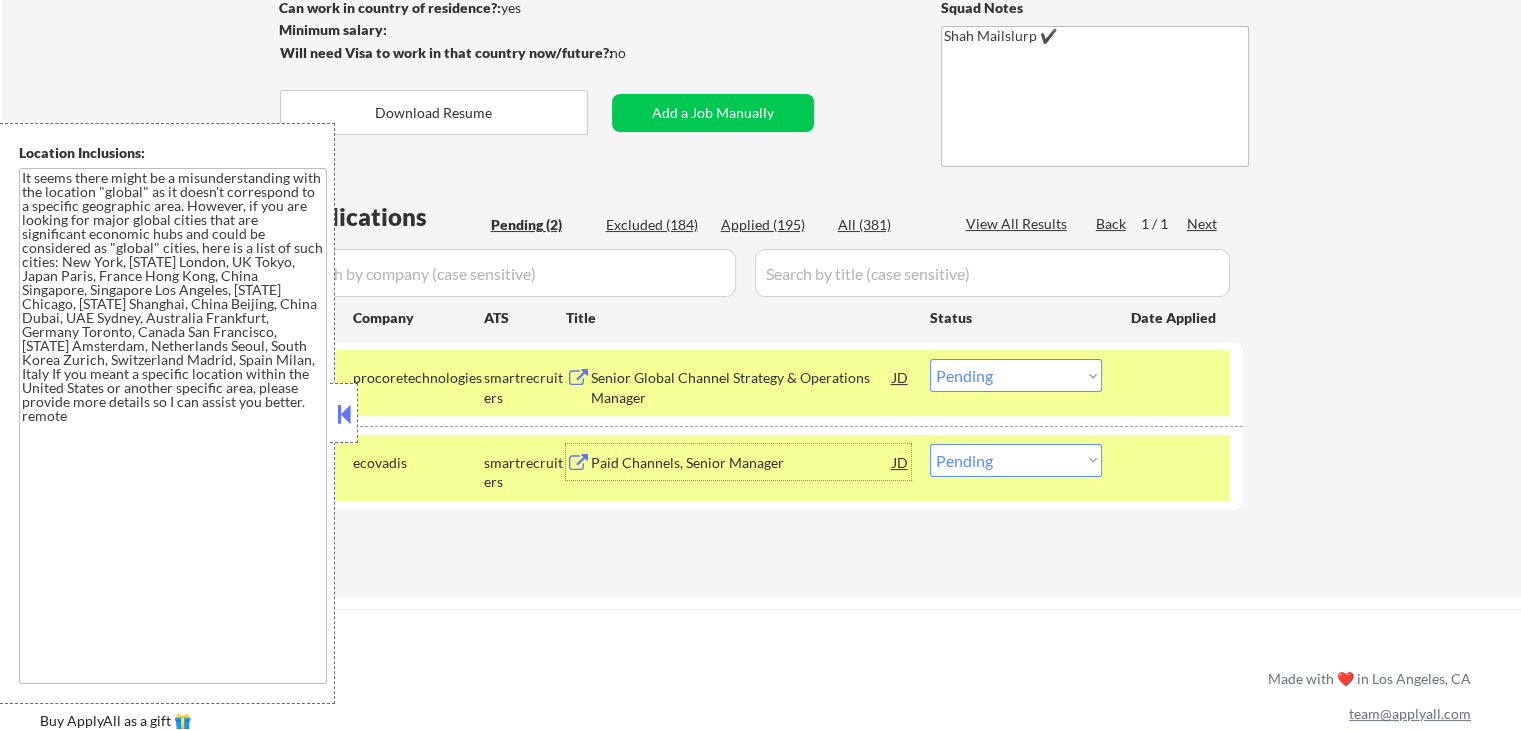 scroll, scrollTop: 400, scrollLeft: 0, axis: vertical 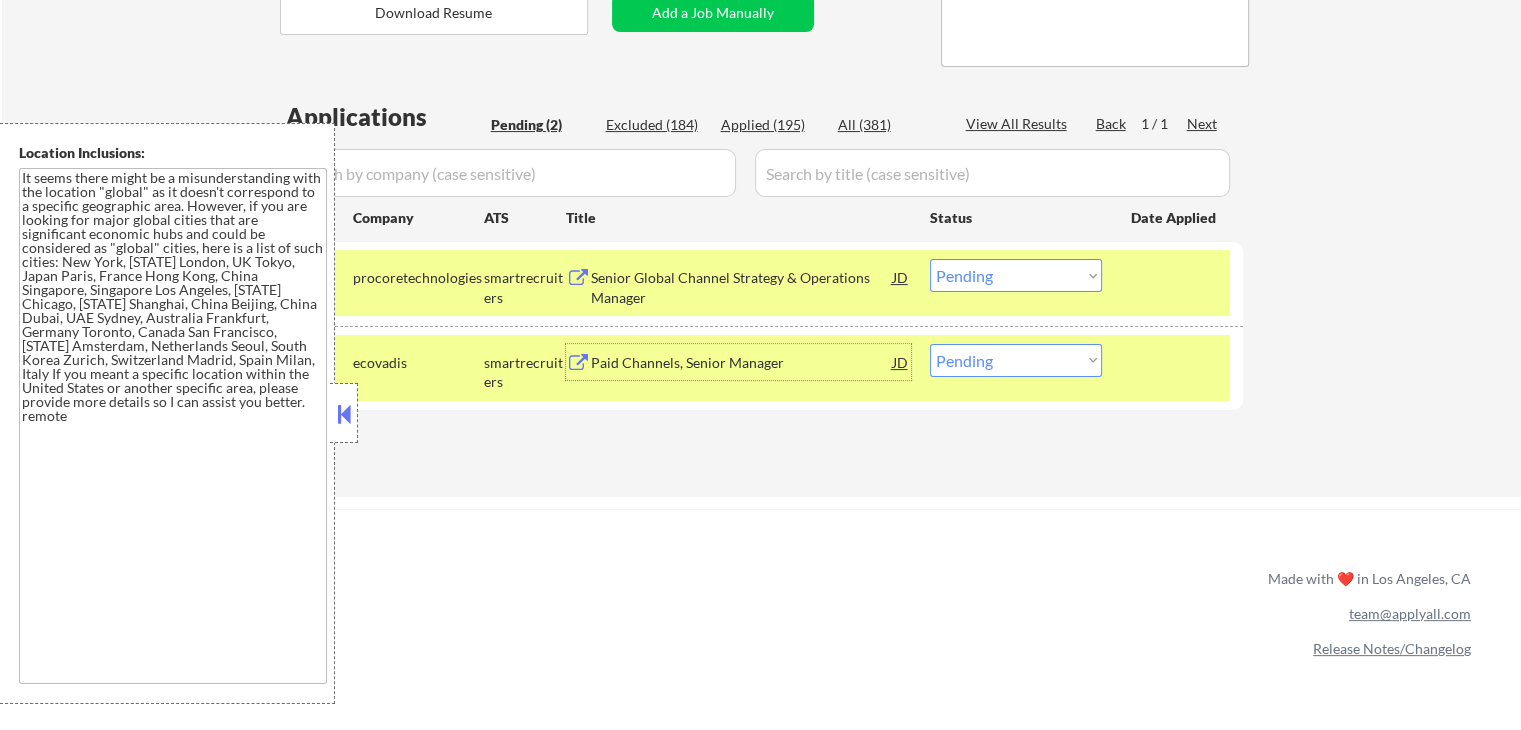 click on "Choose an option... Pending Applied Excluded (Questions) Excluded (Expired) Excluded (Location) Excluded (Bad Match) Excluded (Blocklist) Excluded (Salary) Excluded (Other)" at bounding box center (1016, 360) 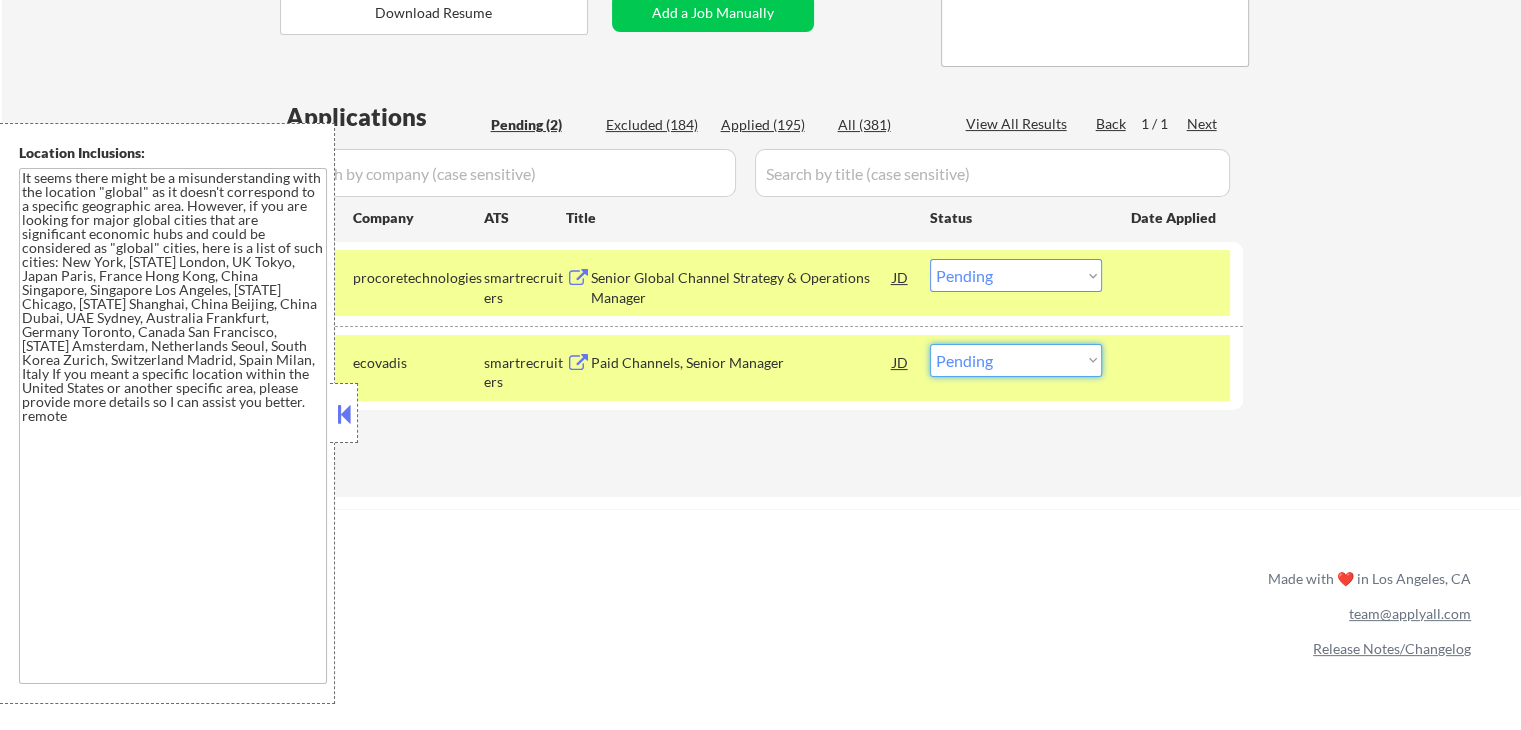 select on ""applied"" 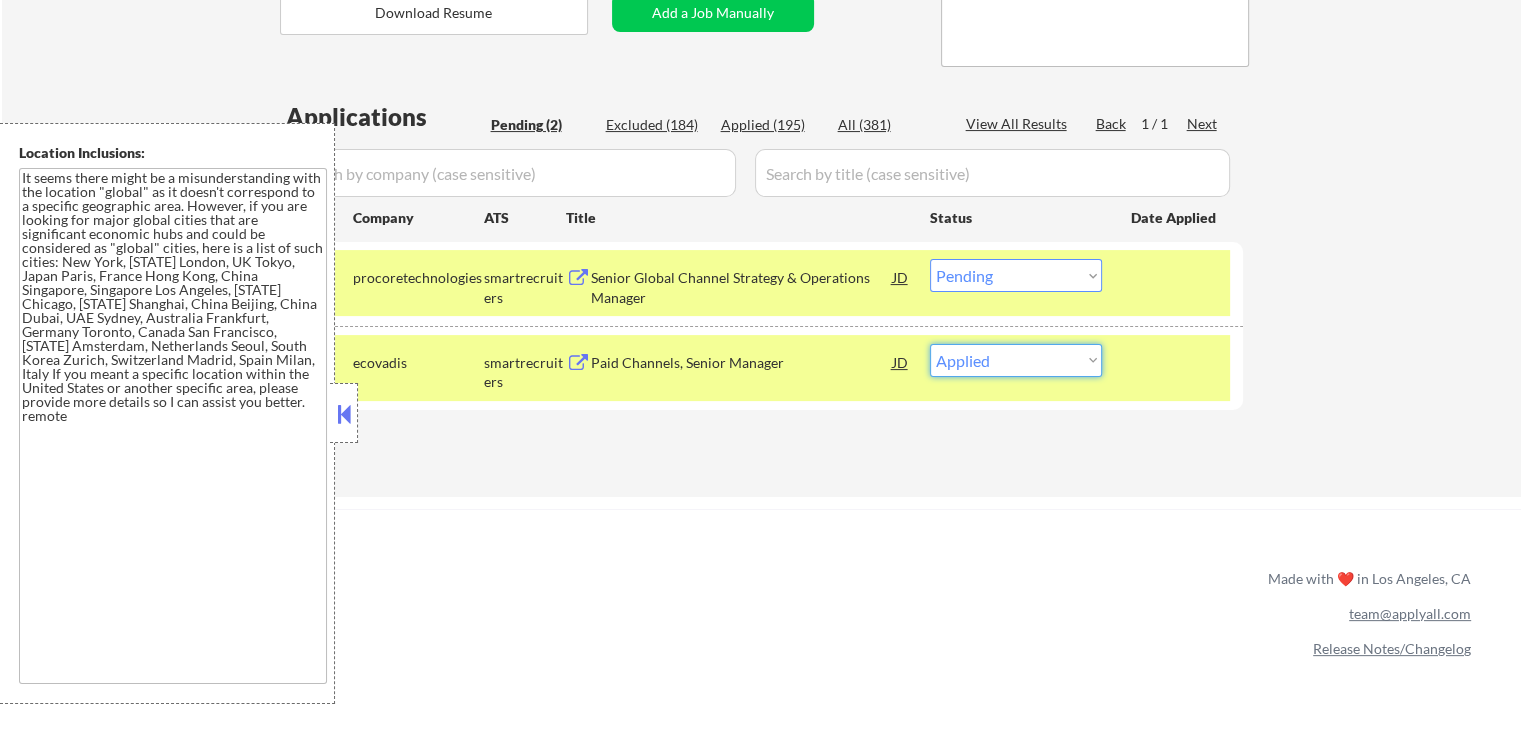 click on "Choose an option... Pending Applied Excluded (Questions) Excluded (Expired) Excluded (Location) Excluded (Bad Match) Excluded (Blocklist) Excluded (Salary) Excluded (Other)" at bounding box center [1016, 360] 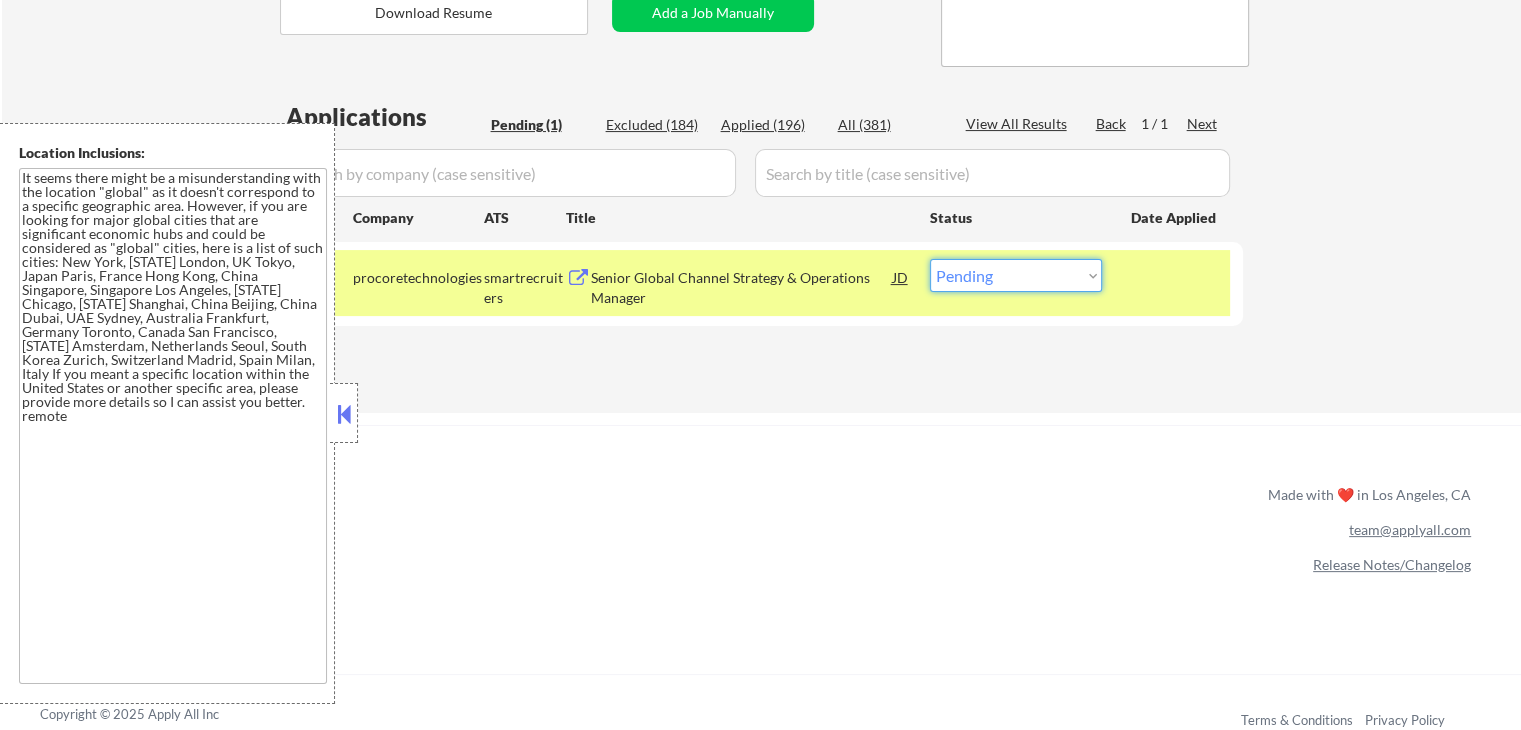 click on "Choose an option... Pending Applied Excluded (Questions) Excluded (Expired) Excluded (Location) Excluded (Bad Match) Excluded (Blocklist) Excluded (Salary) Excluded (Other)" at bounding box center [1016, 275] 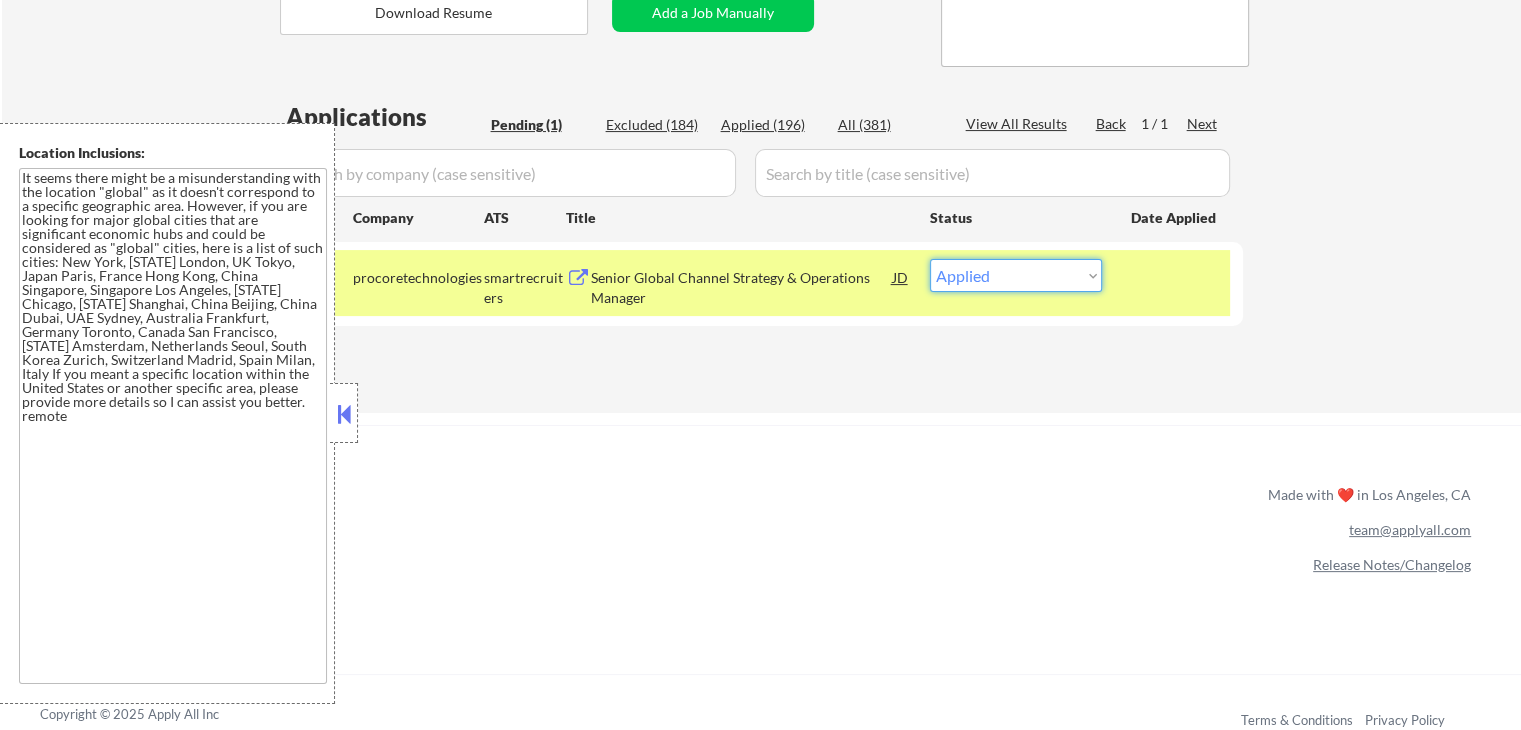click on "Choose an option... Pending Applied Excluded (Questions) Excluded (Expired) Excluded (Location) Excluded (Bad Match) Excluded (Blocklist) Excluded (Salary) Excluded (Other)" at bounding box center [1016, 275] 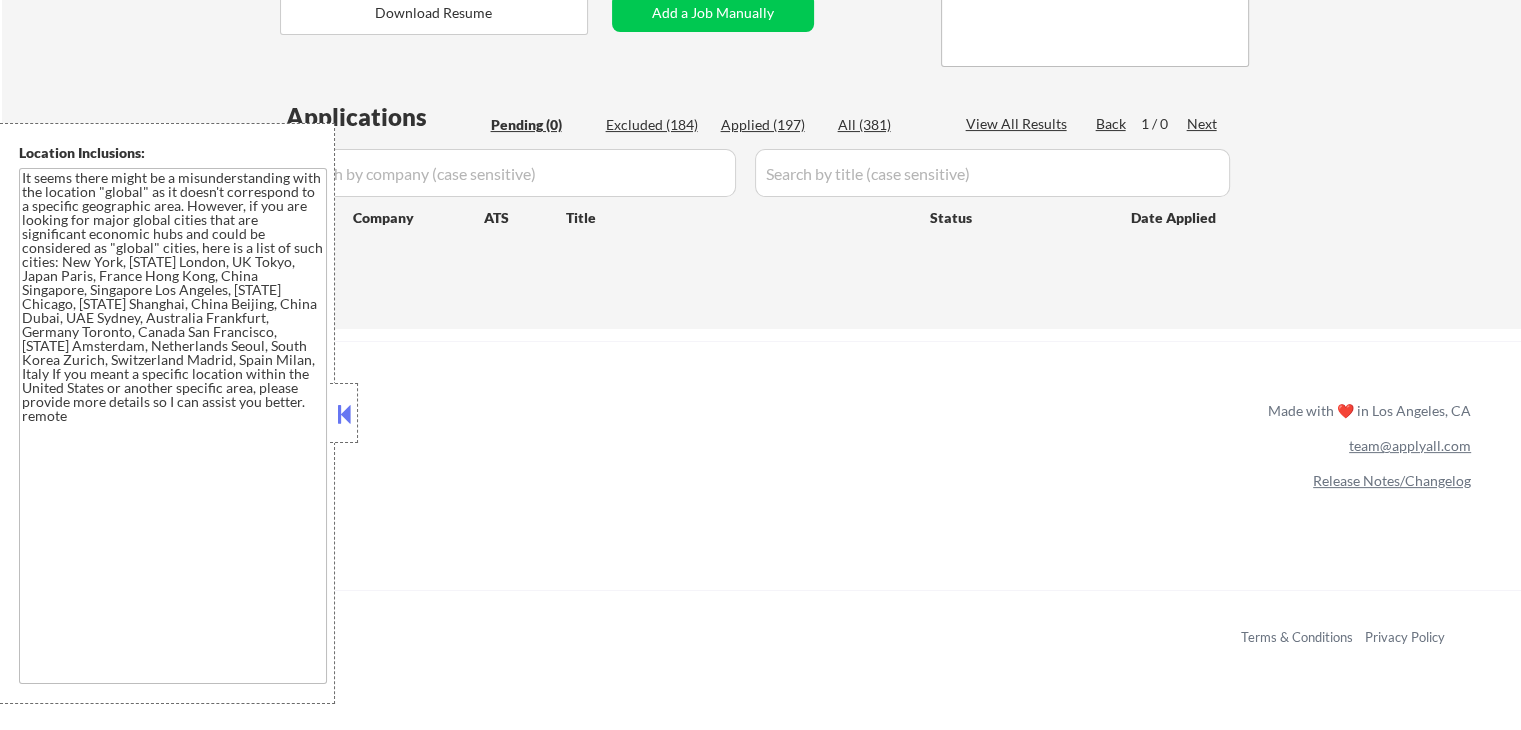 click on "Applied (197)" at bounding box center (771, 125) 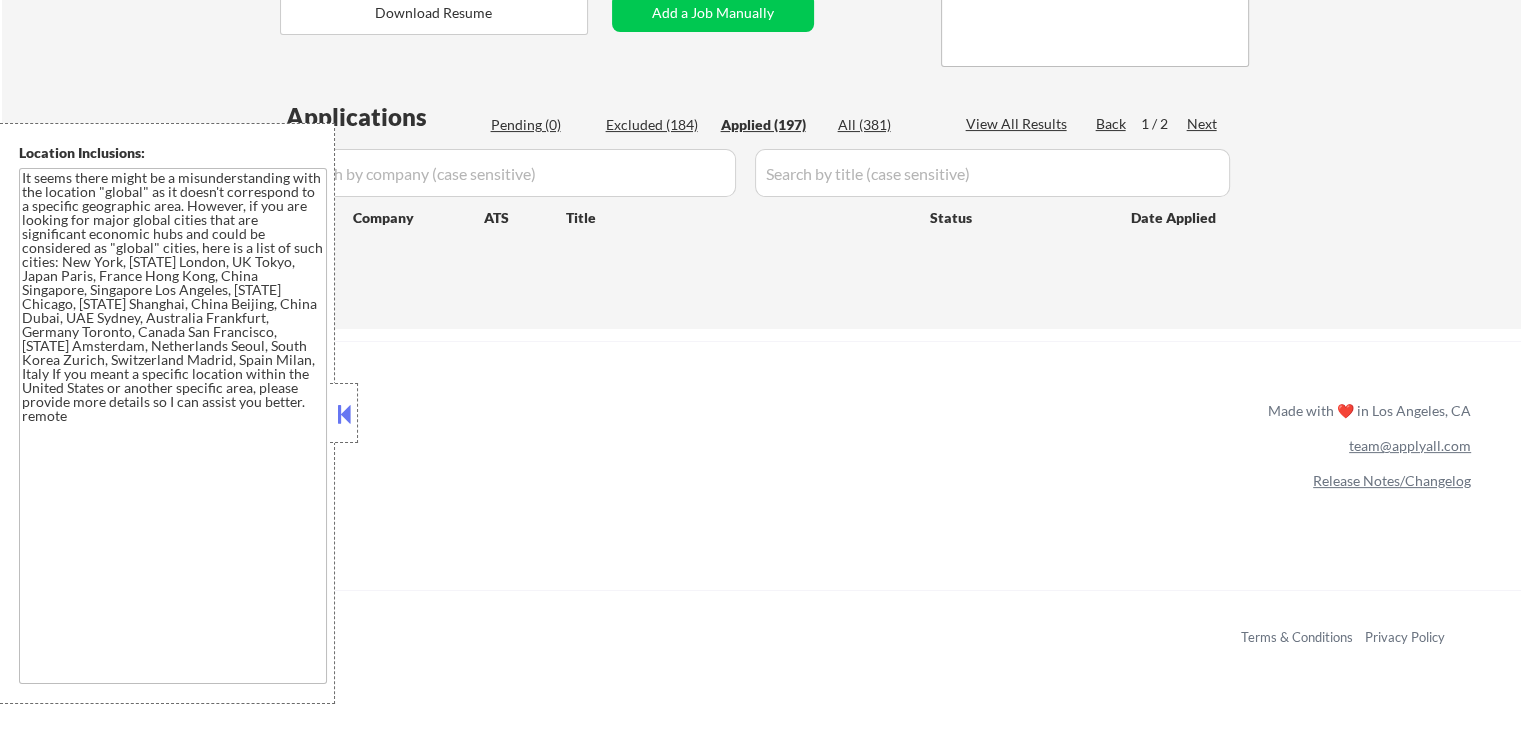 select on ""applied"" 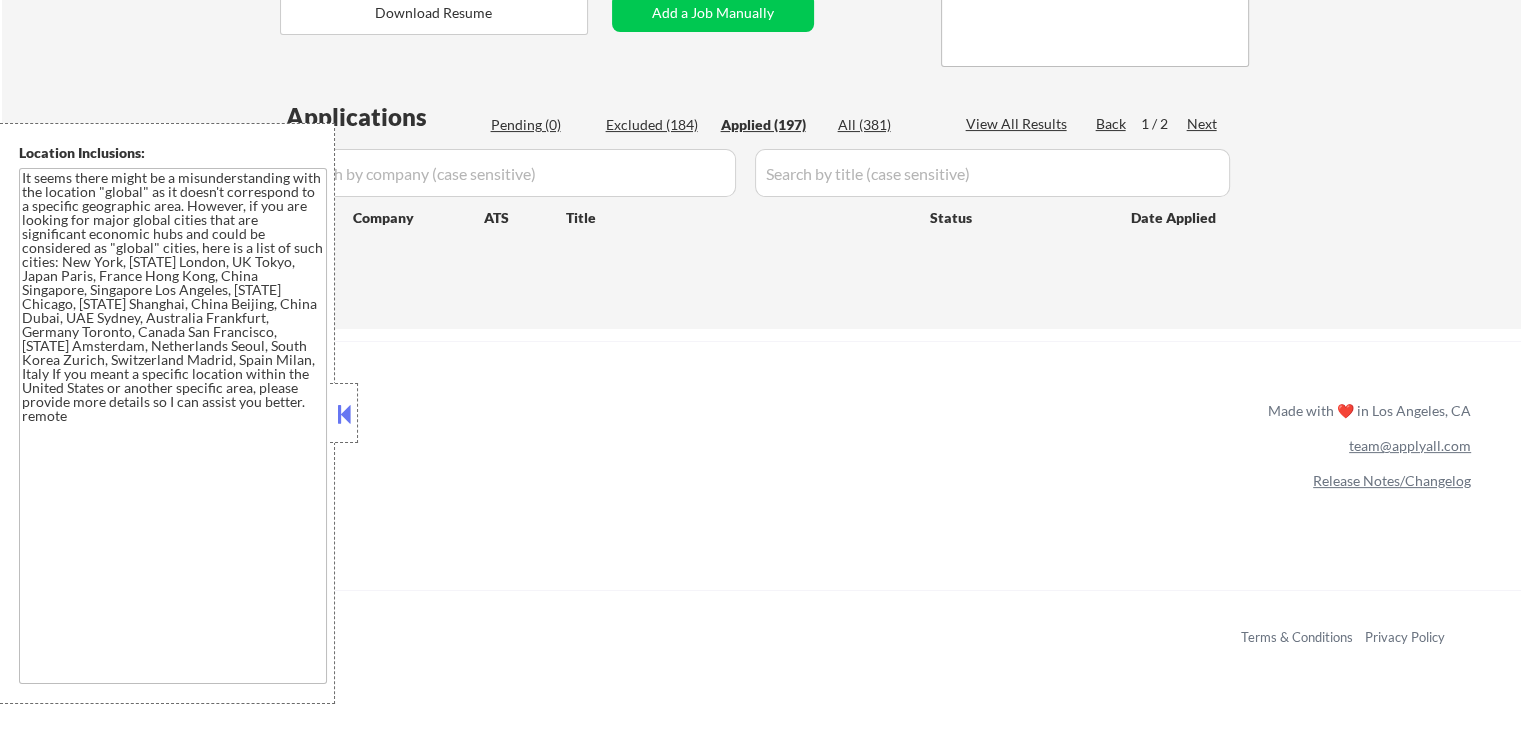 select on ""applied"" 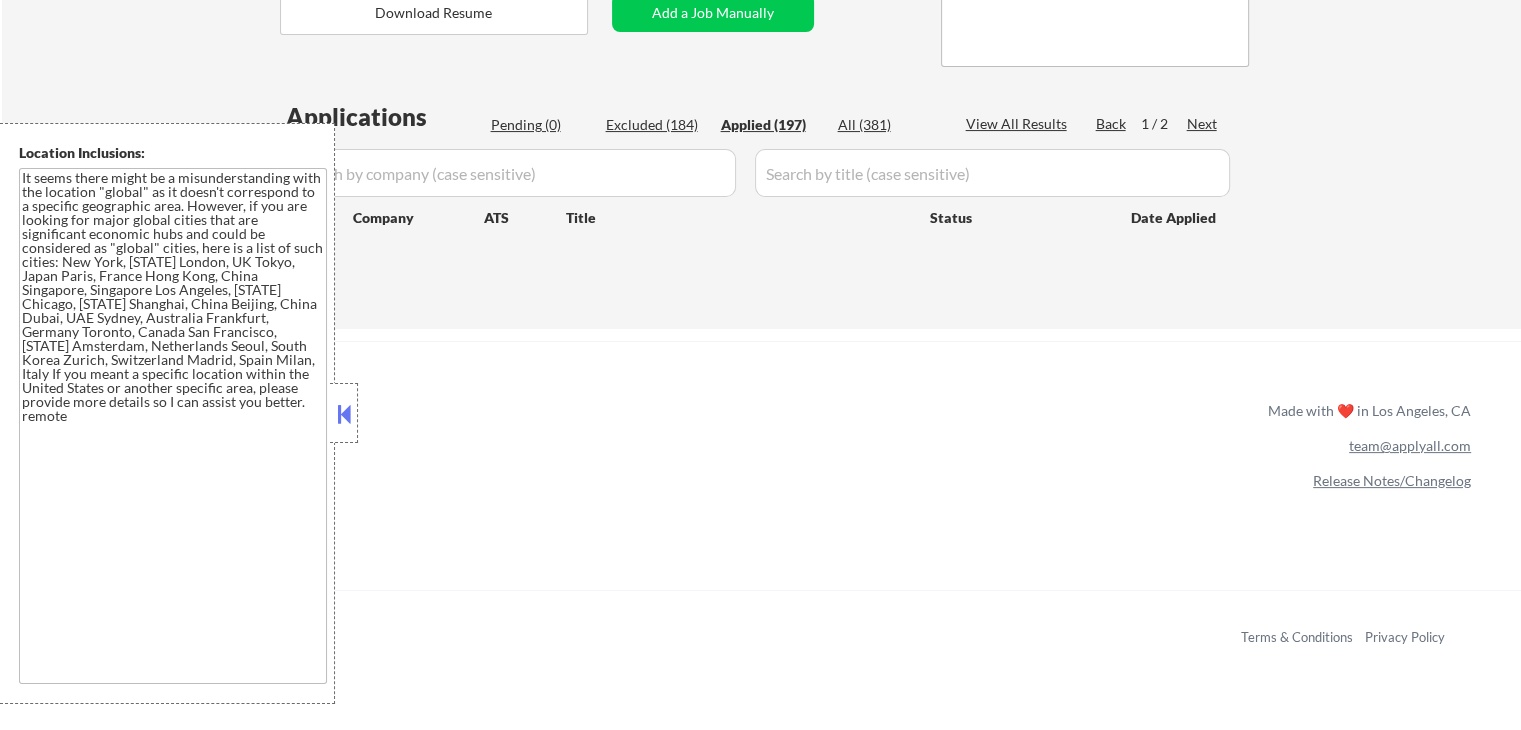 select on ""applied"" 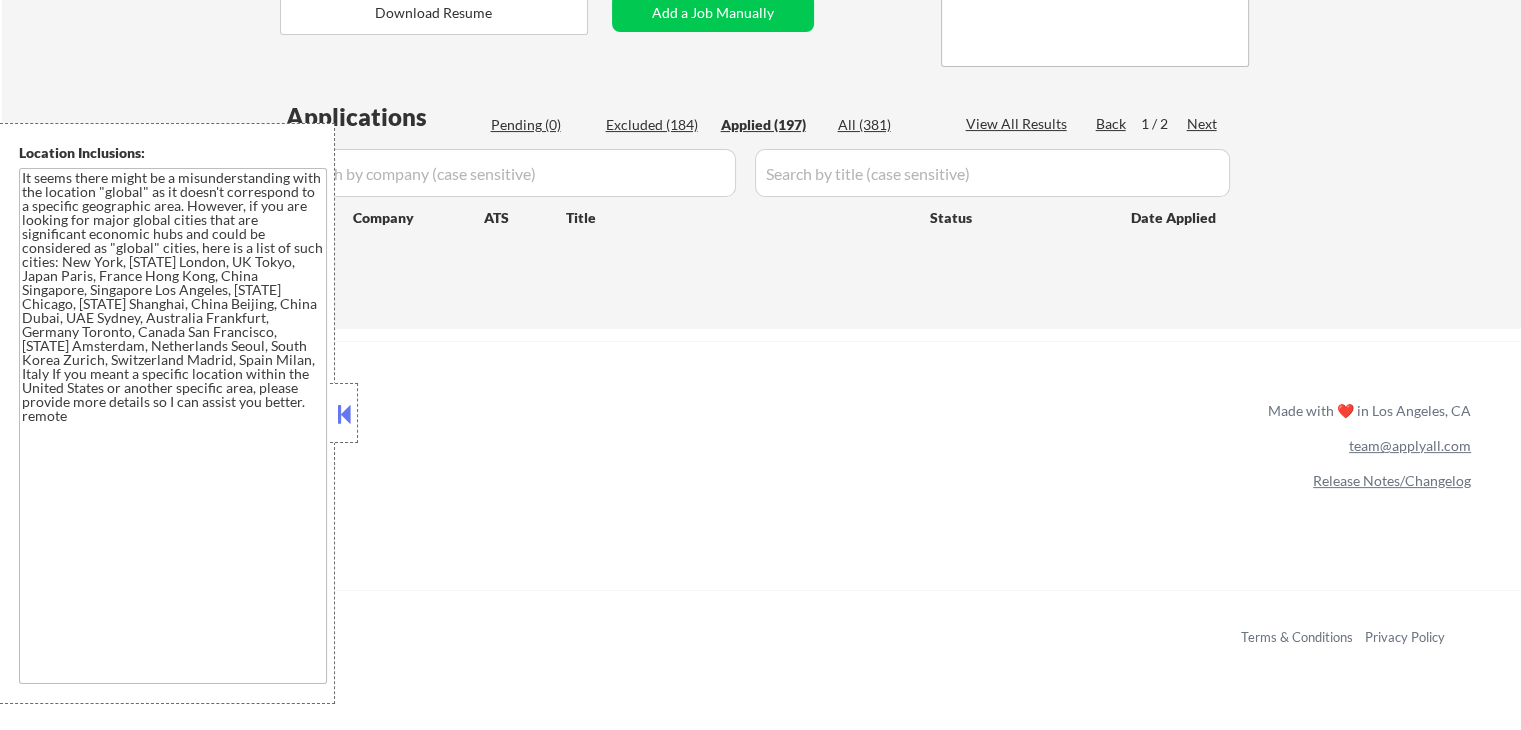 select on ""applied"" 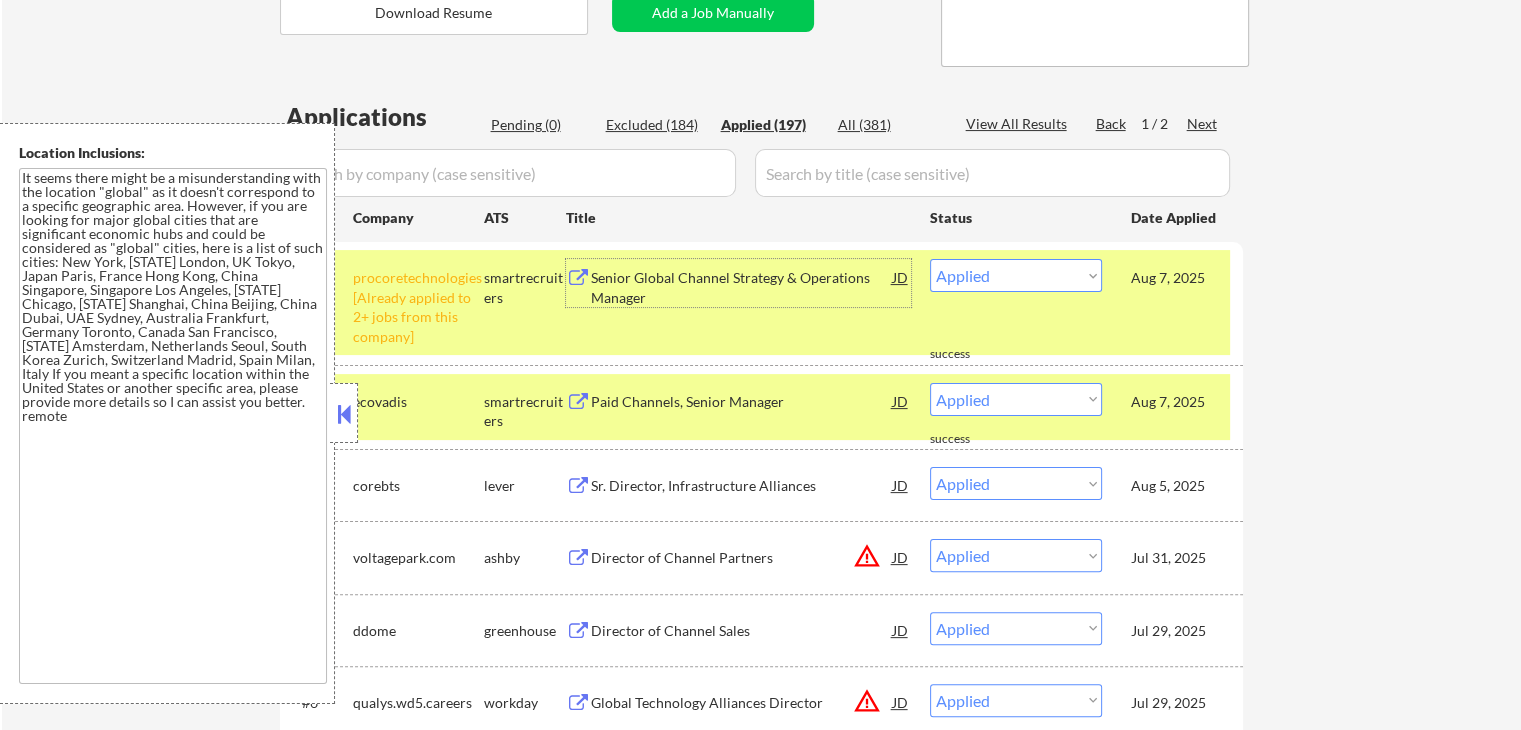 click on "Senior Global Channel Strategy & Operations Manager" at bounding box center [742, 287] 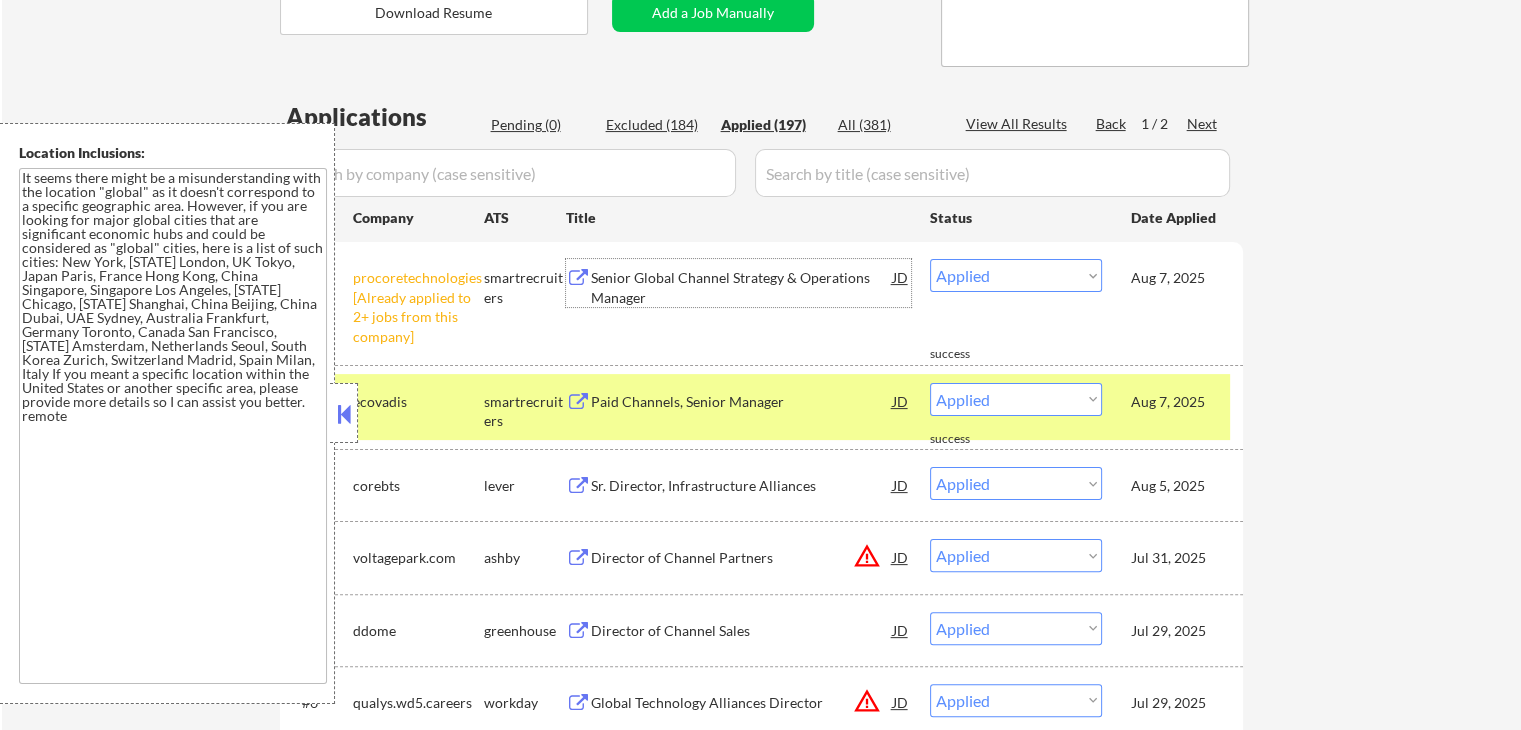click on "Paid Channels, Senior Manager" at bounding box center [742, 402] 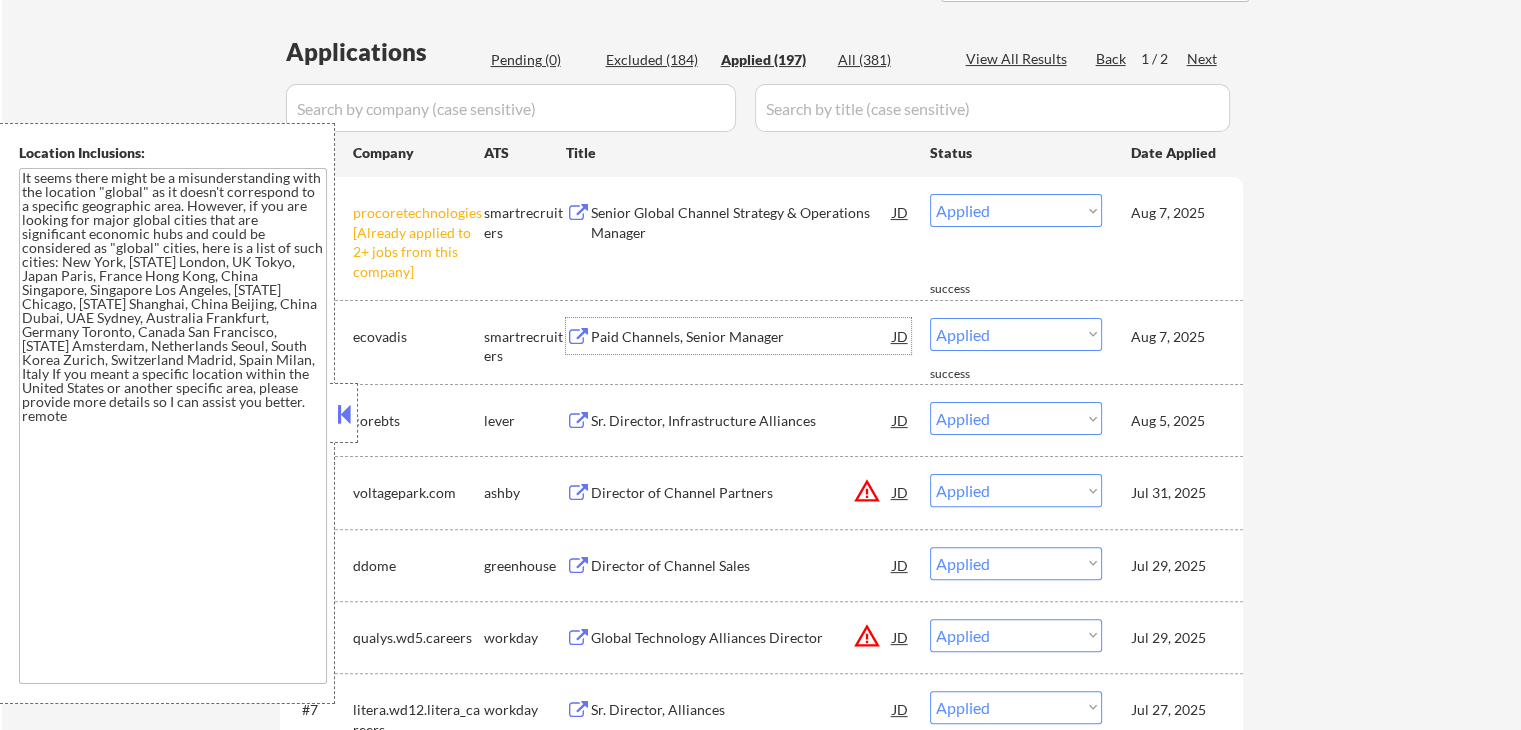 scroll, scrollTop: 500, scrollLeft: 0, axis: vertical 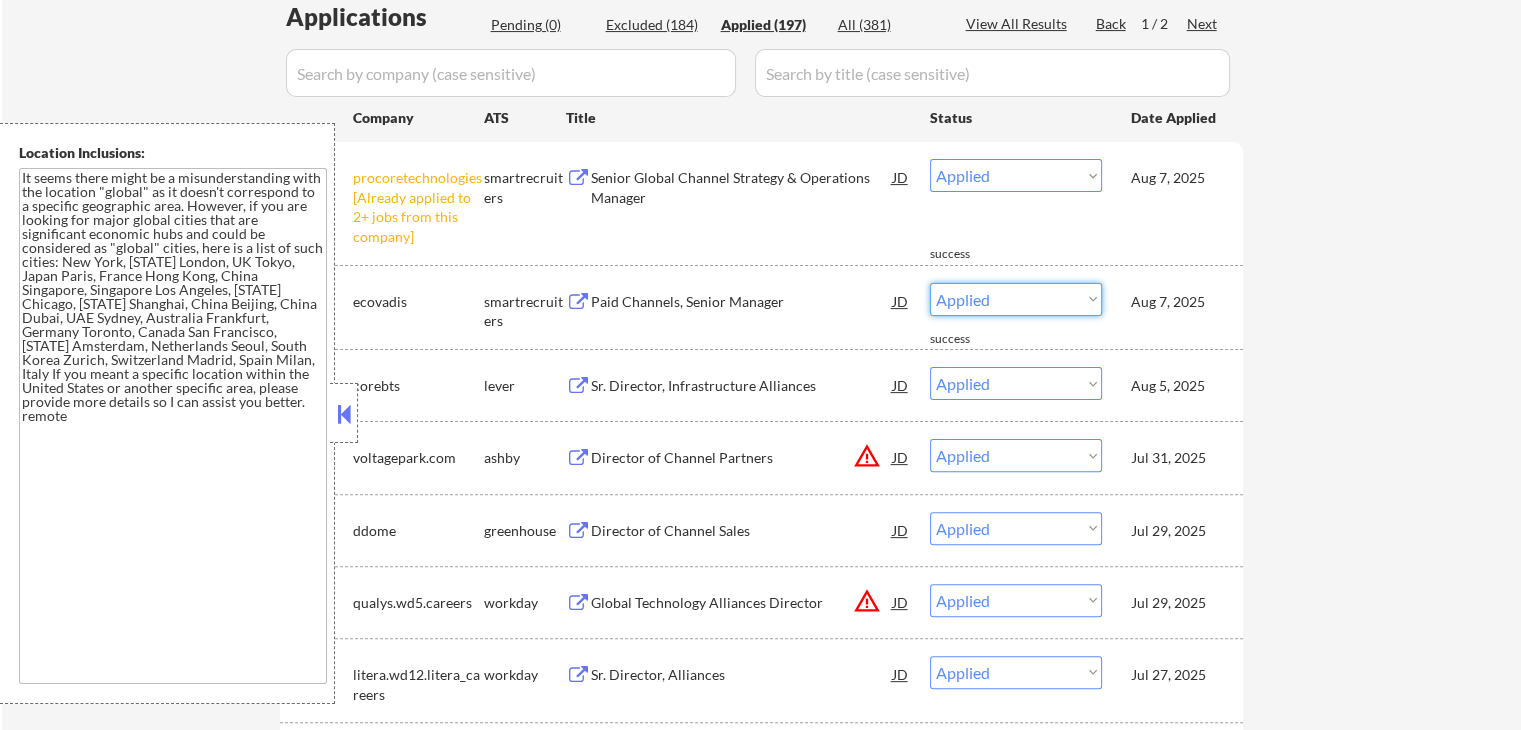 click on "Choose an option... Pending Applied Excluded (Questions) Excluded (Expired) Excluded (Location) Excluded (Bad Match) Excluded (Blocklist) Excluded (Salary) Excluded (Other)" at bounding box center (1016, 299) 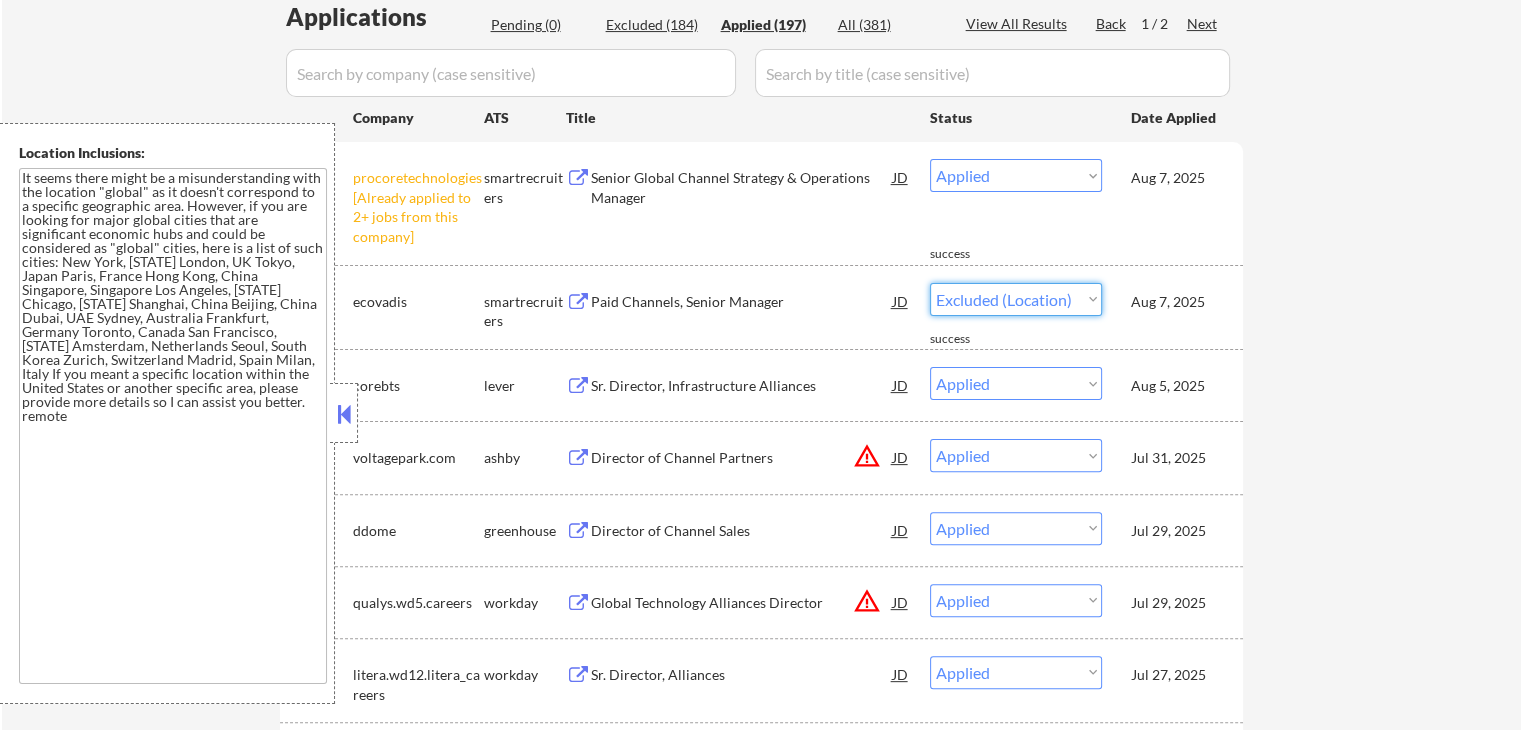 click on "Choose an option... Pending Applied Excluded (Questions) Excluded (Expired) Excluded (Location) Excluded (Bad Match) Excluded (Blocklist) Excluded (Salary) Excluded (Other)" at bounding box center [1016, 299] 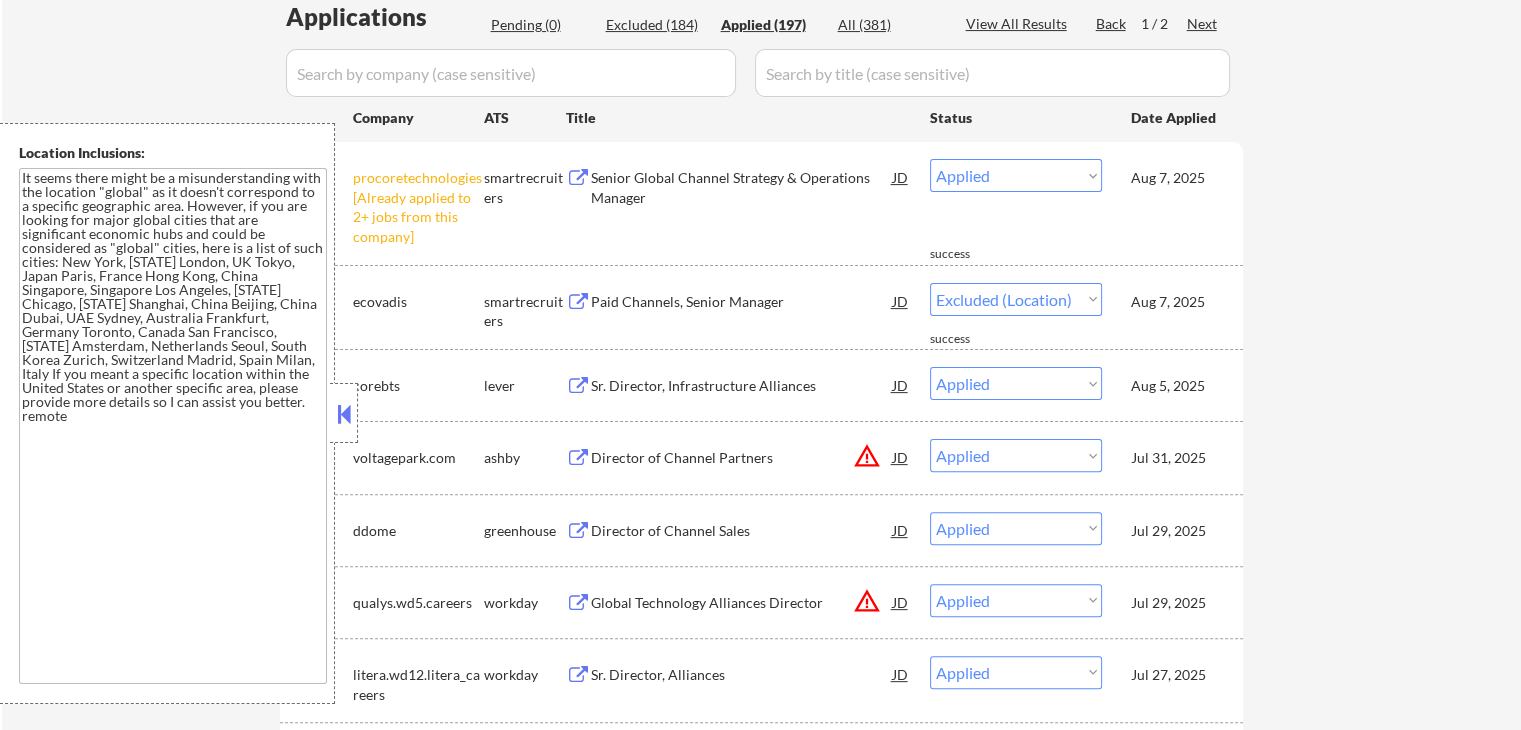 click on "← Return to /applysquad Mailslurp Inbox Job Search Builder Michael Wells User Email: mwvwca@gmail.com Application Email: mwvwca@gmail.com Mailslurp Email: michael.wells@mailflux.com LinkedIn: Phone: 909.519.8644 Current Location: Applies: 197 sent / 200 bought Internal Notes Can work in country of residence?: yes Squad Notes Minimum salary: Will need Visa to work in that country now/future?: no Download Resume Add a Job Manually Shah Mailslurp ✔️ Applications Pending (0) Excluded (184) Applied (197) All (381) View All Results Back 1 / 2
Next Company ATS Title Status Date Applied #1 procoretechnologies [Already applied to 2+ jobs from this company] smartrecruiters Senior Global Channel Strategy & Operations Manager JD Choose an option... Pending Applied Excluded (Questions) Excluded (Expired) Excluded (Location) Excluded (Bad Match) Excluded (Blocklist) Excluded (Salary) Excluded (Other) Aug 7, 2025 success #2 ecovadis smartrecruiters Paid Channels, Senior Manager JD Choose an option..." at bounding box center (761, 3737) 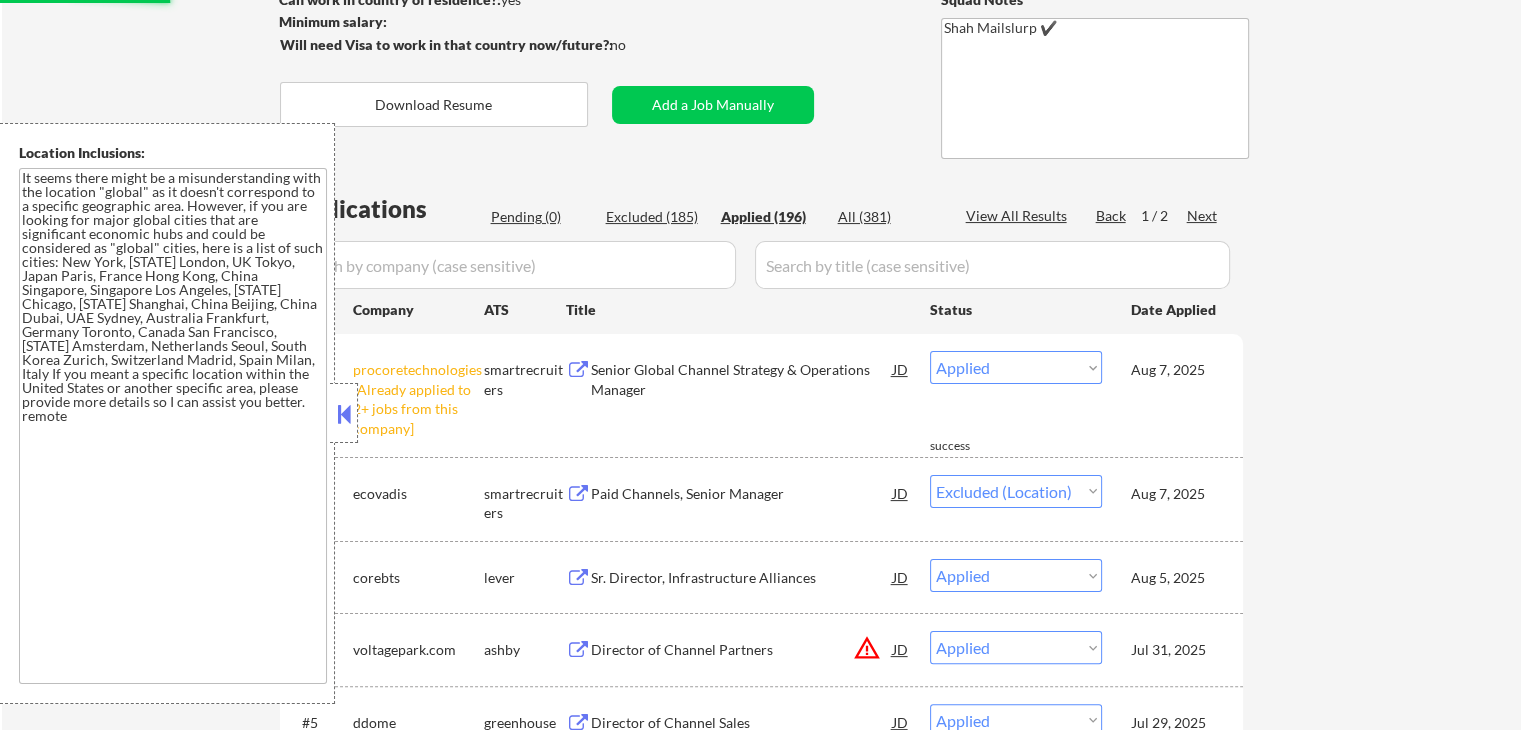scroll, scrollTop: 300, scrollLeft: 0, axis: vertical 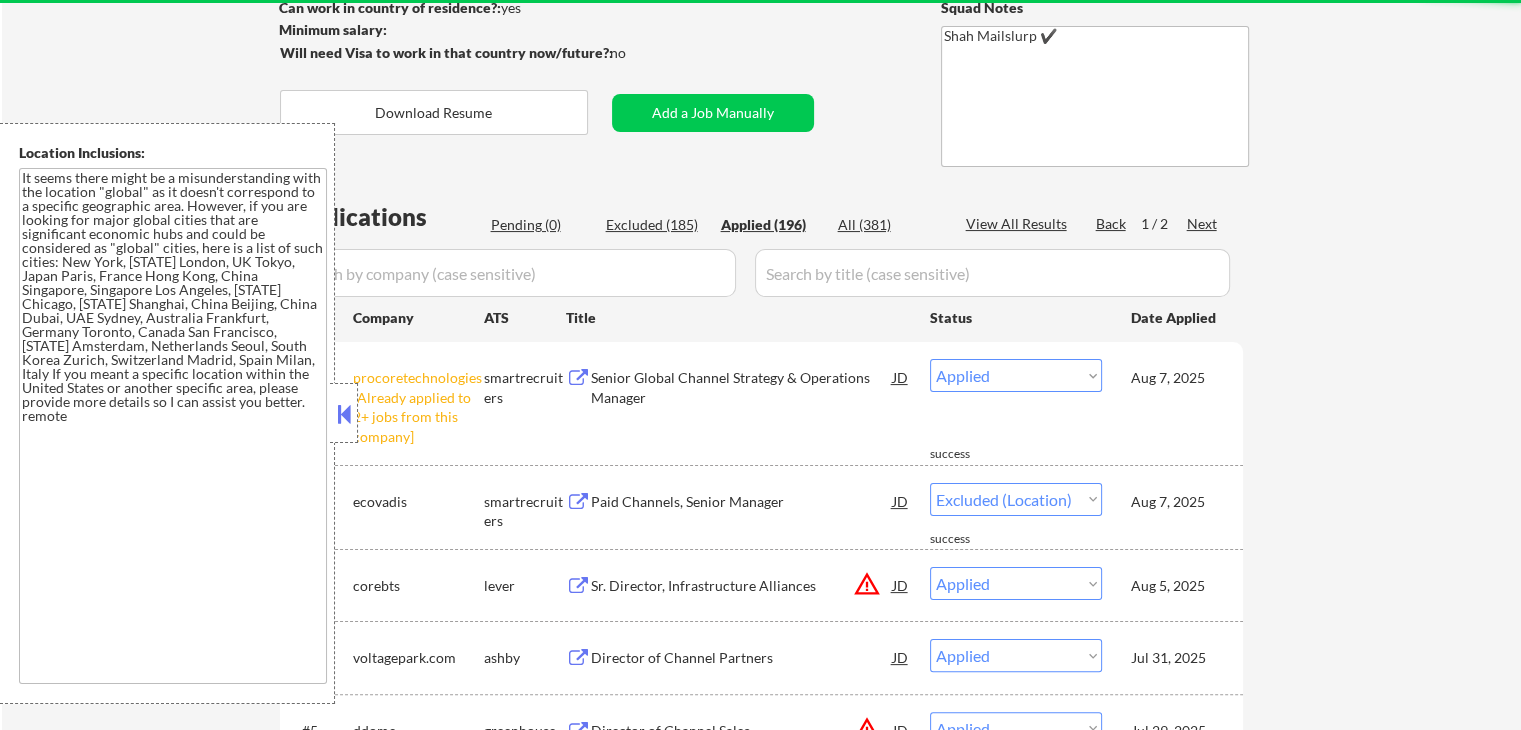 select on ""applied"" 